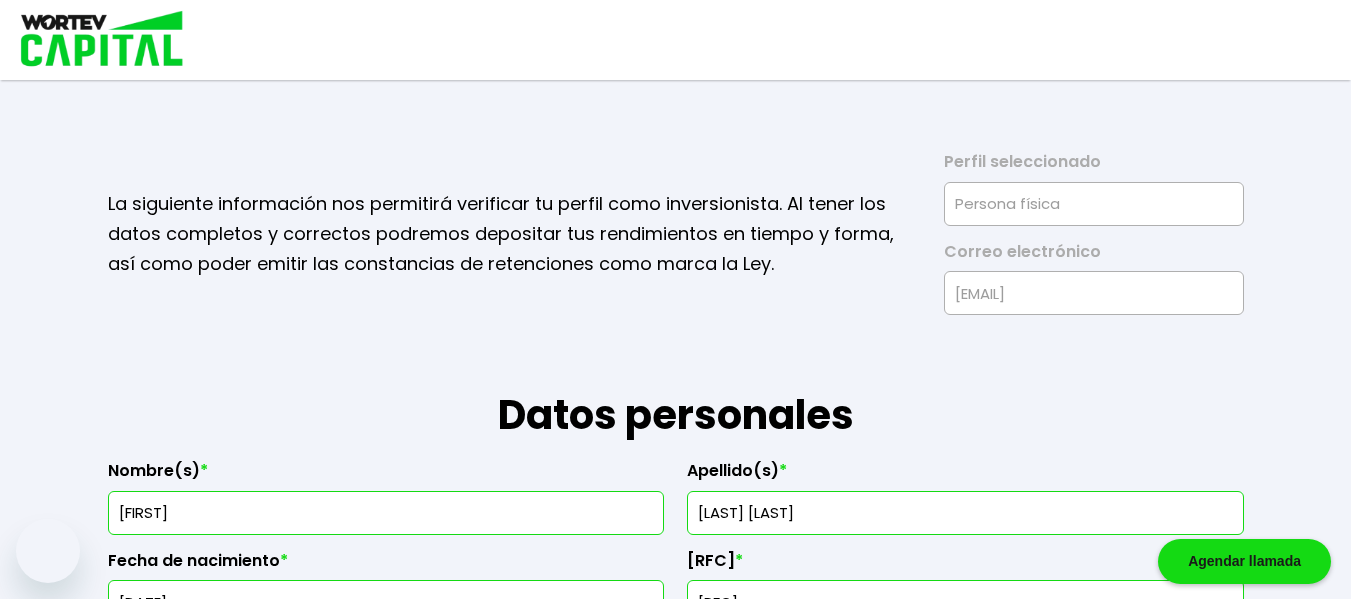 select on "Hombre" 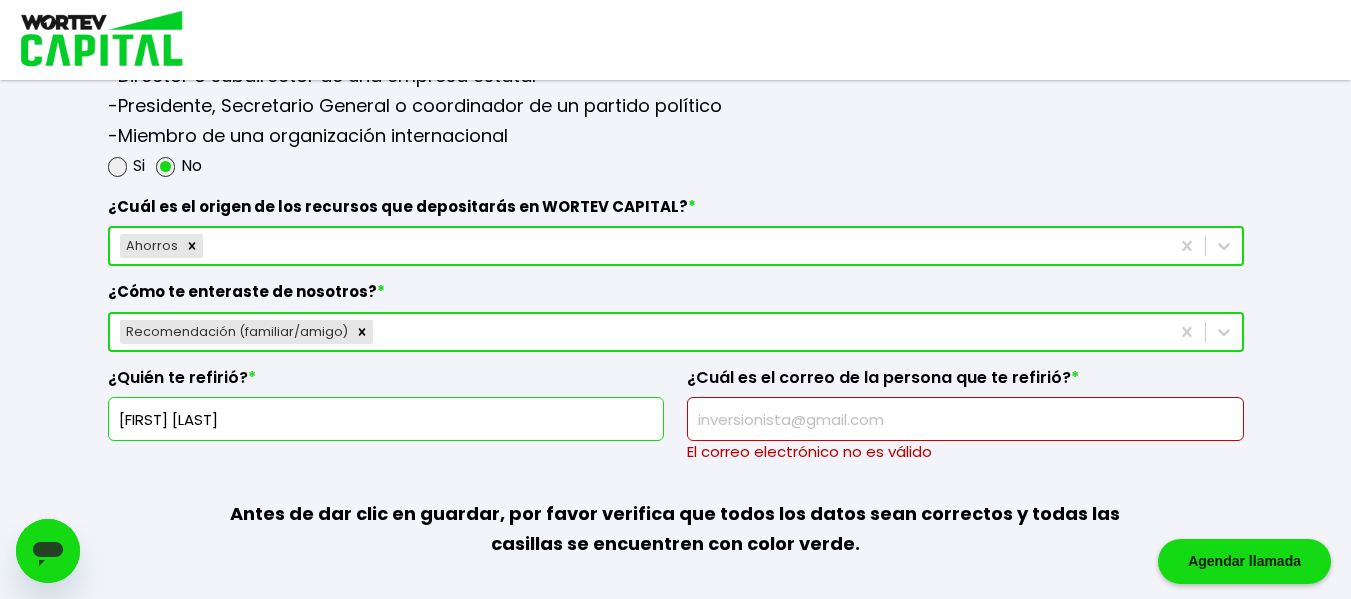 scroll, scrollTop: 0, scrollLeft: 0, axis: both 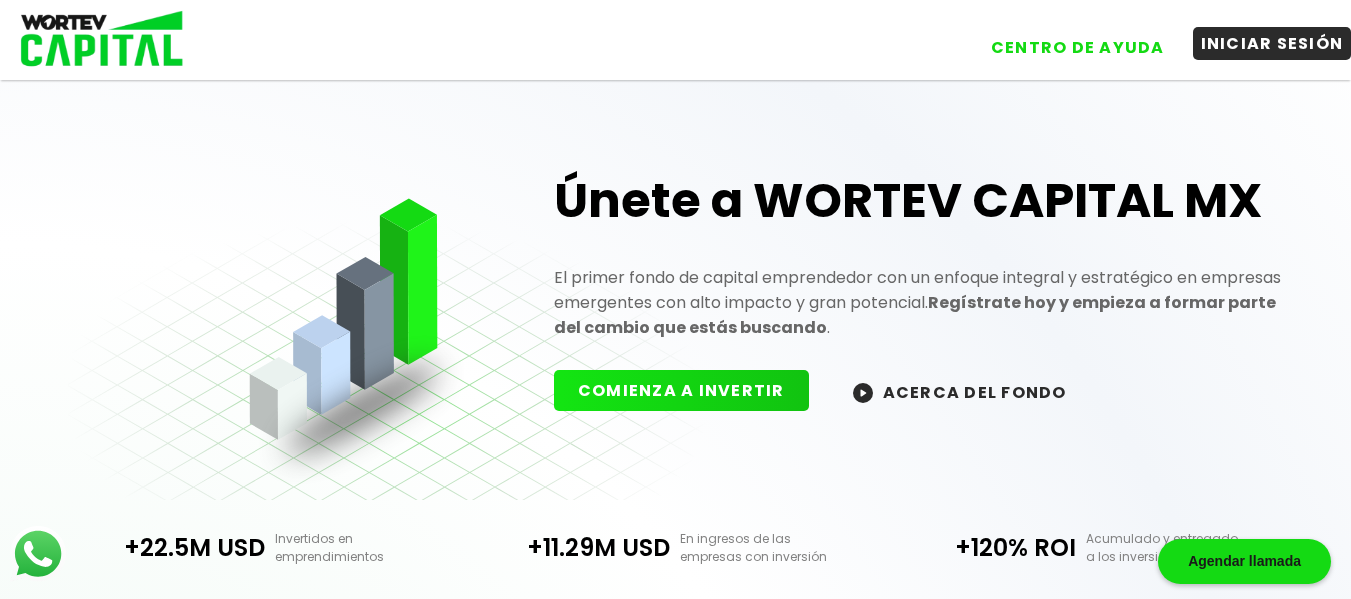 click on "INICIAR SESIÓN" at bounding box center [1272, 43] 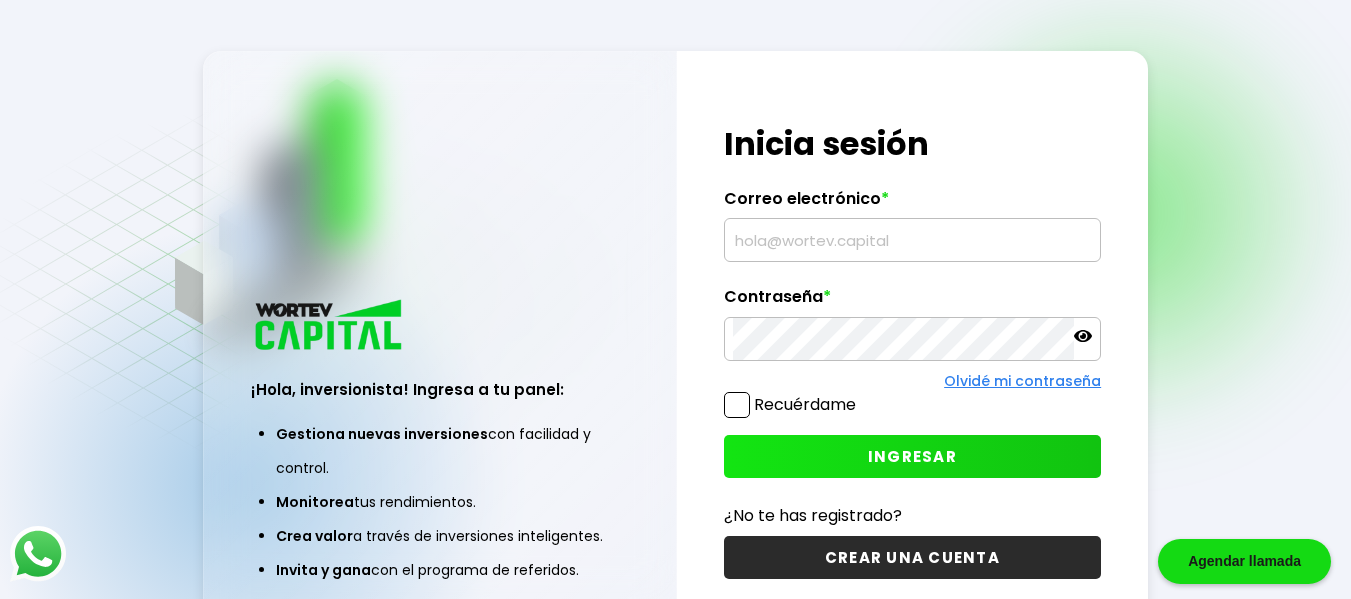 click at bounding box center [913, 240] 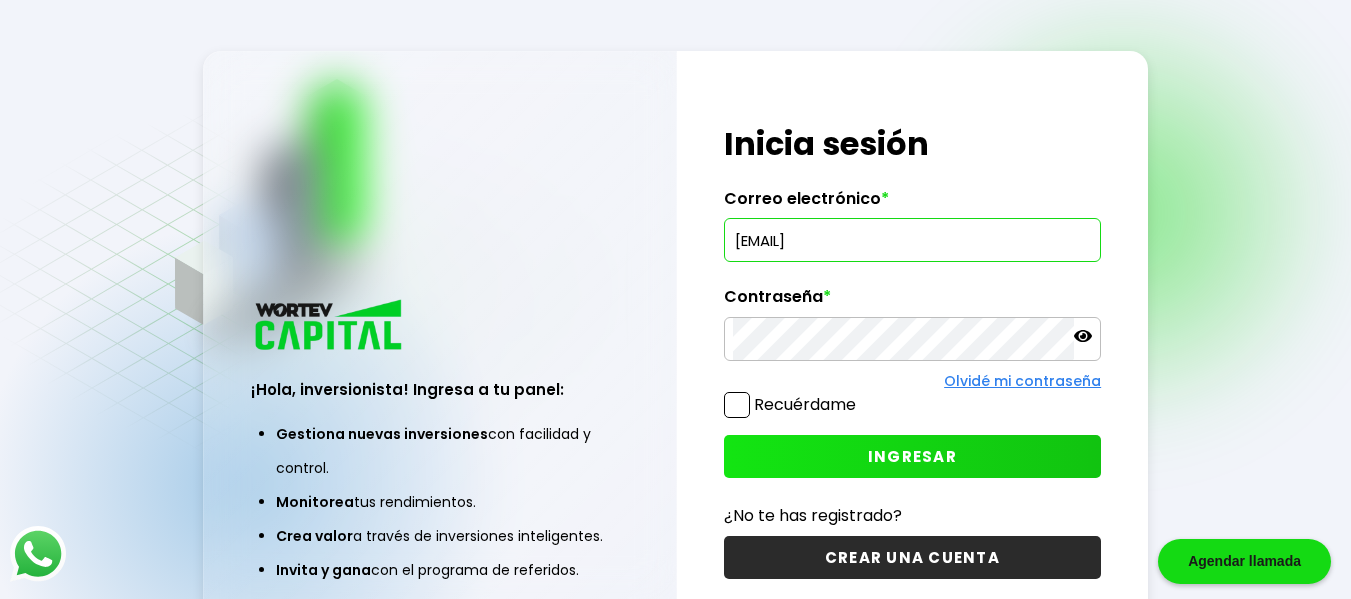 type on "[EMAIL]" 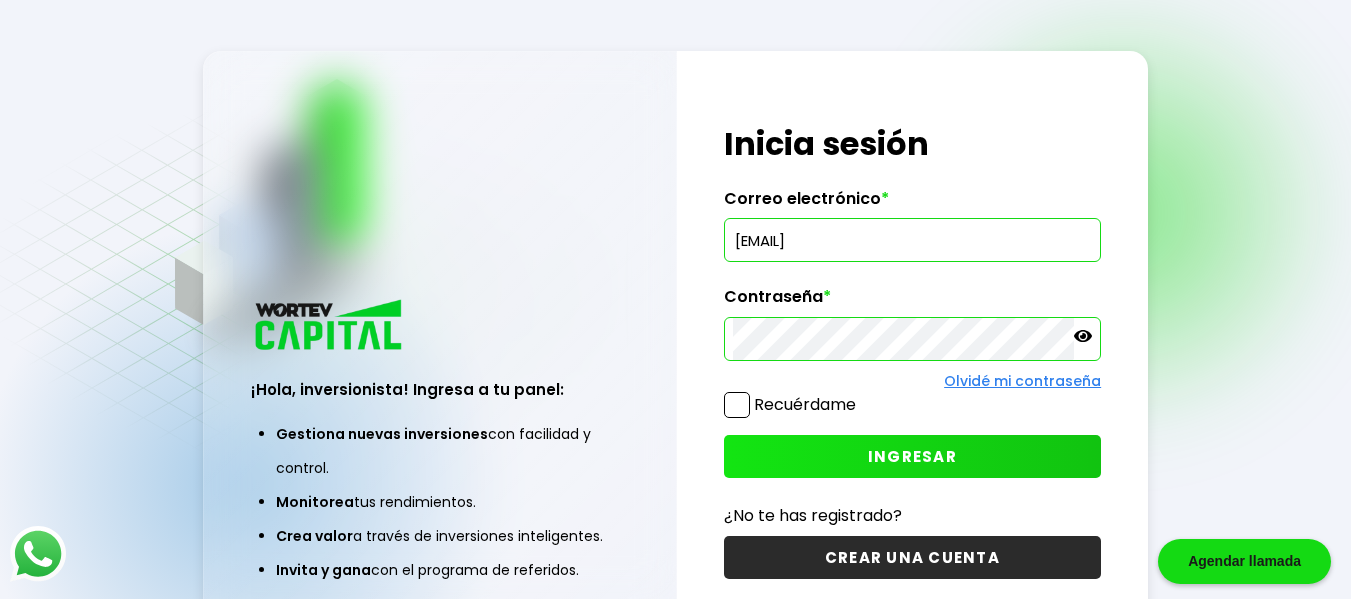 click on "INGRESAR" at bounding box center (912, 456) 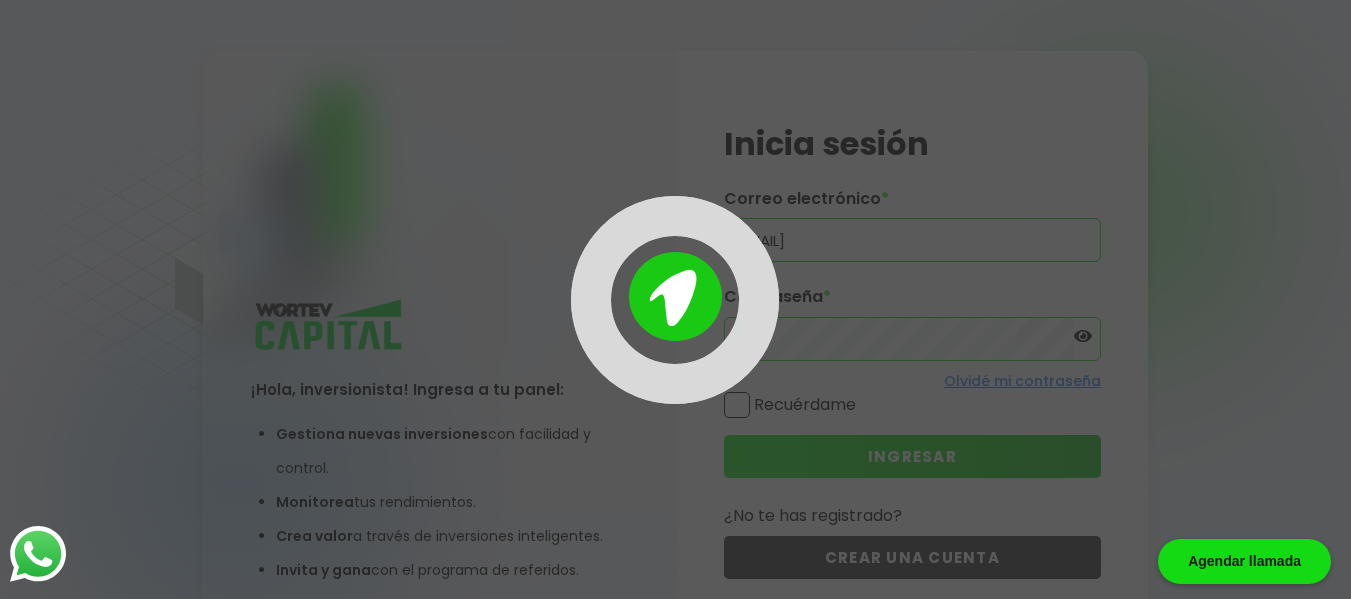 scroll, scrollTop: 100, scrollLeft: 0, axis: vertical 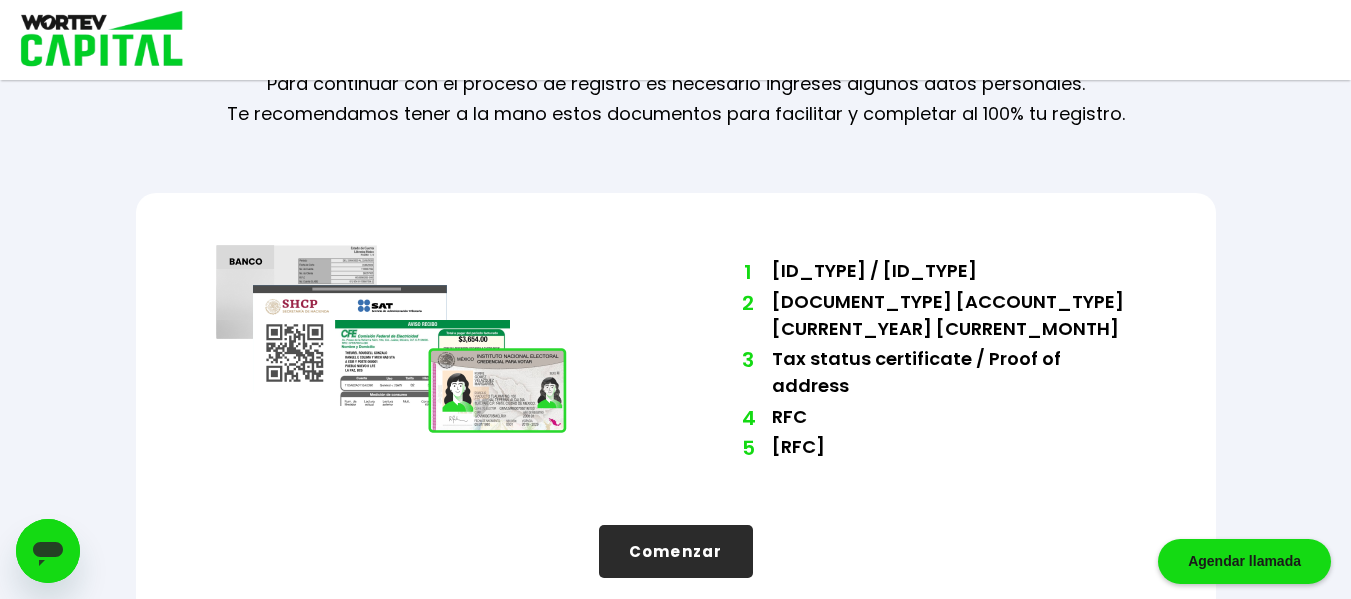 click on "Comenzar" at bounding box center [676, 551] 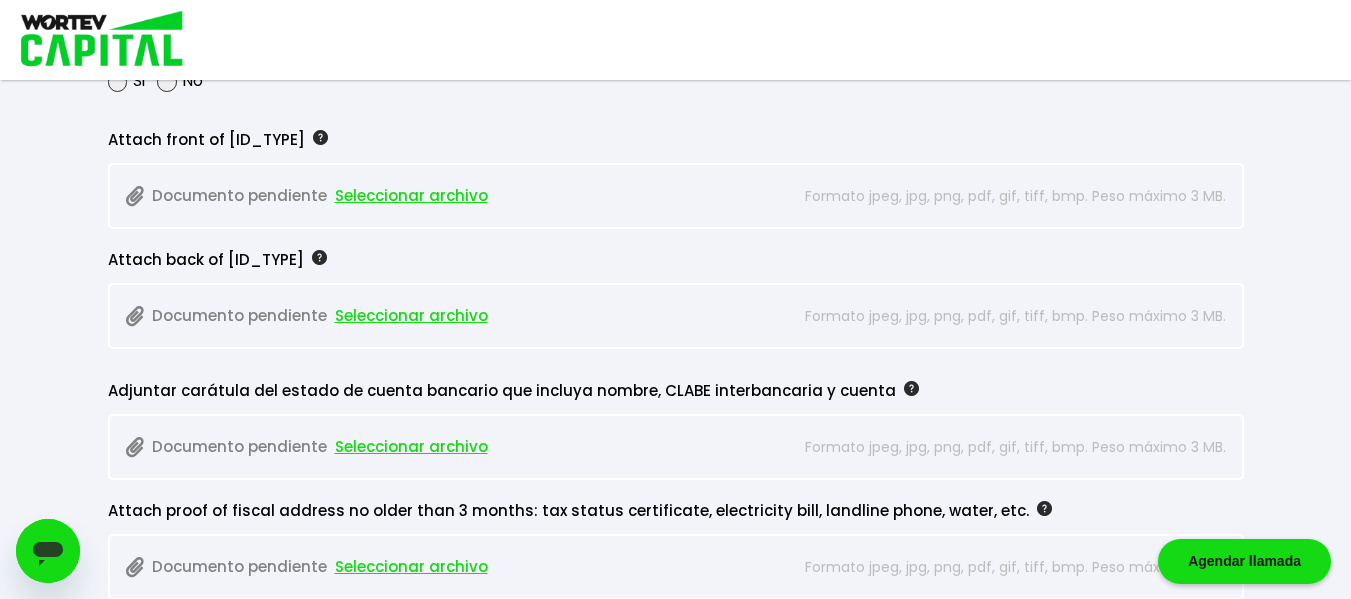 scroll, scrollTop: 1747, scrollLeft: 0, axis: vertical 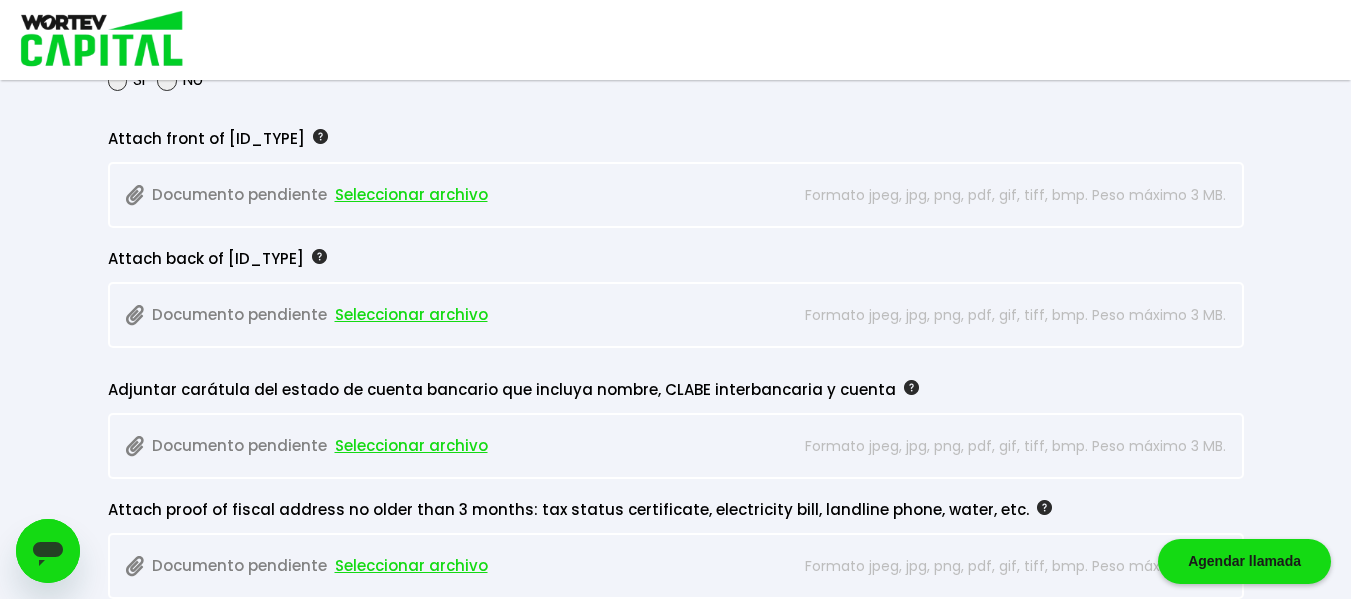 click on "Seleccionar archivo" at bounding box center (411, 195) 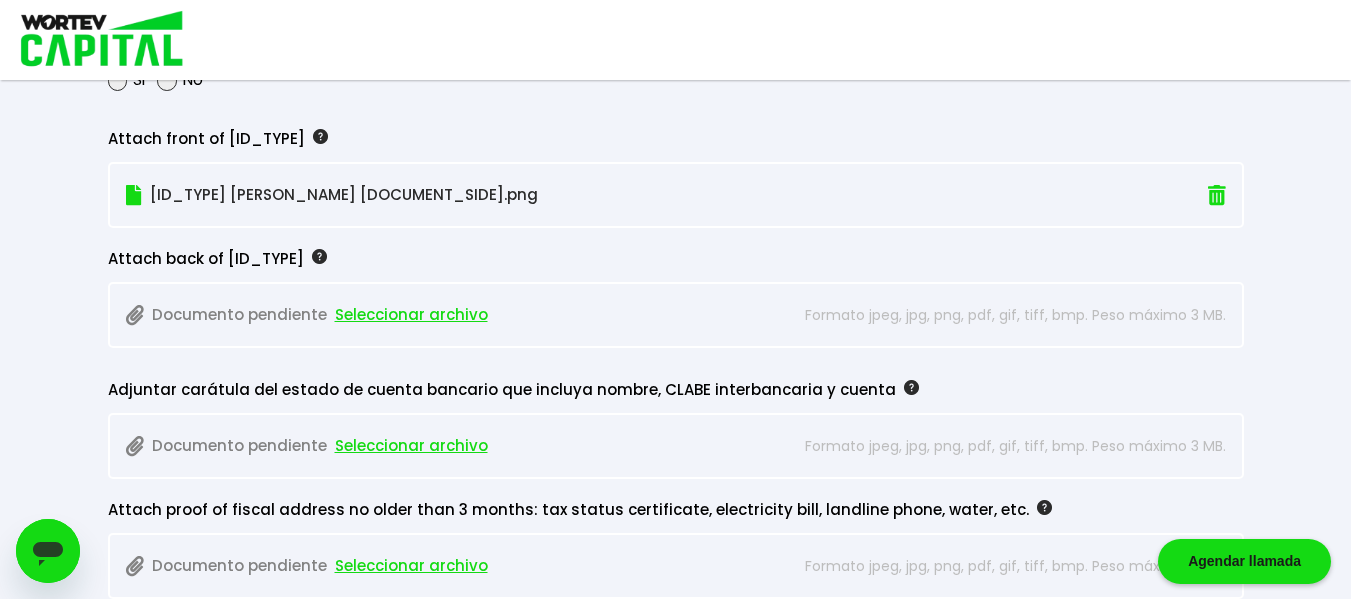 click on "Seleccionar archivo" at bounding box center (411, 315) 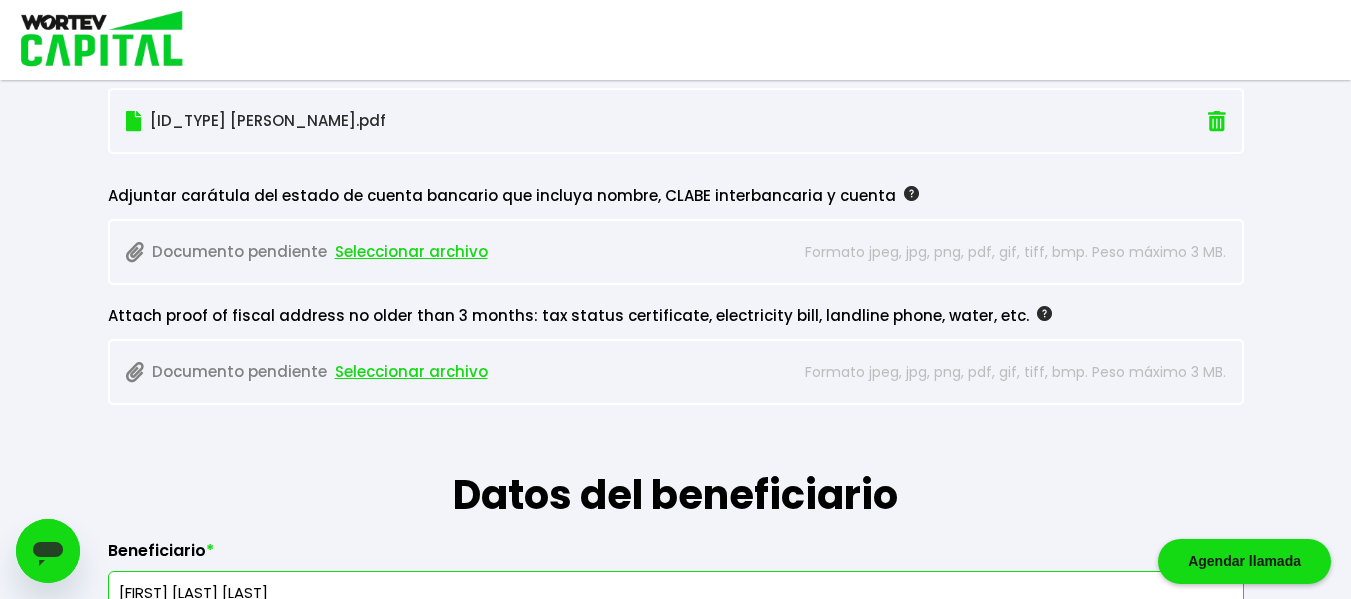 scroll, scrollTop: 1953, scrollLeft: 0, axis: vertical 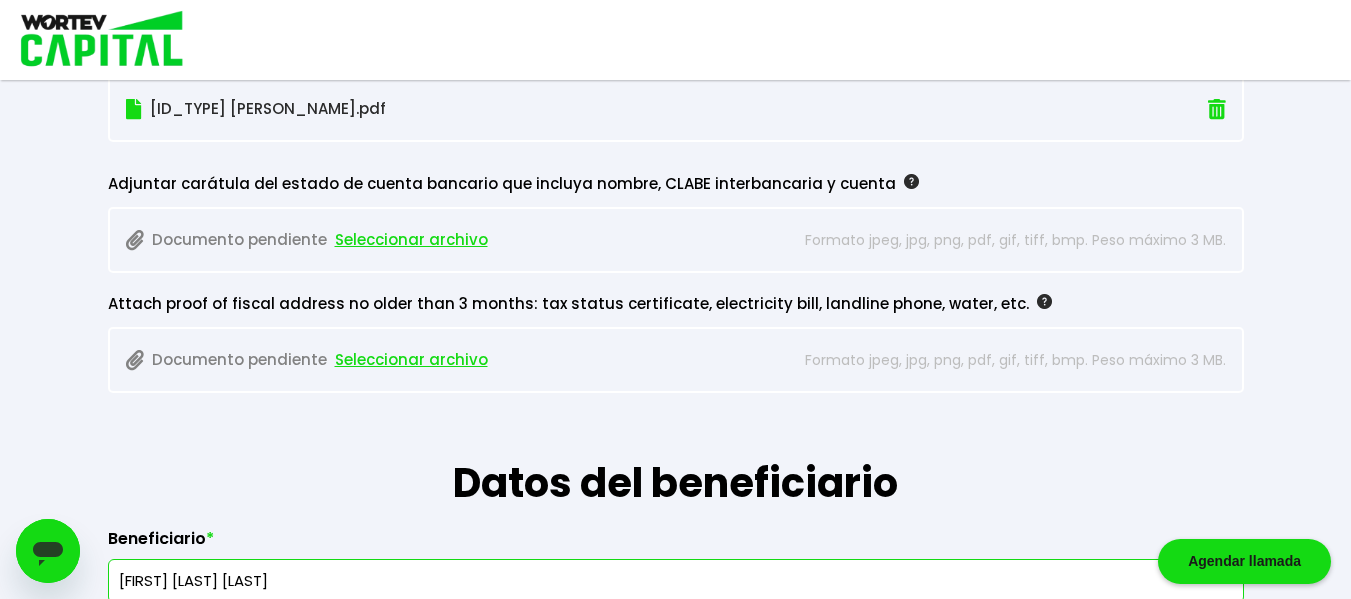 click on "Seleccionar archivo" at bounding box center [411, 240] 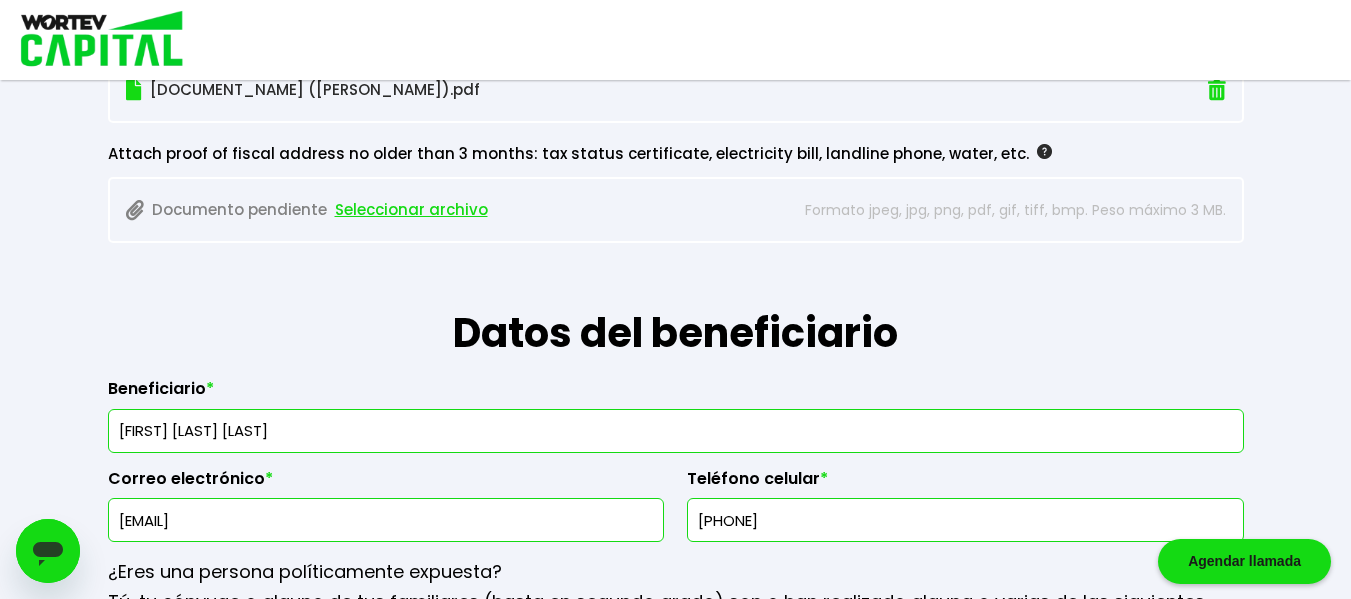 scroll, scrollTop: 2105, scrollLeft: 0, axis: vertical 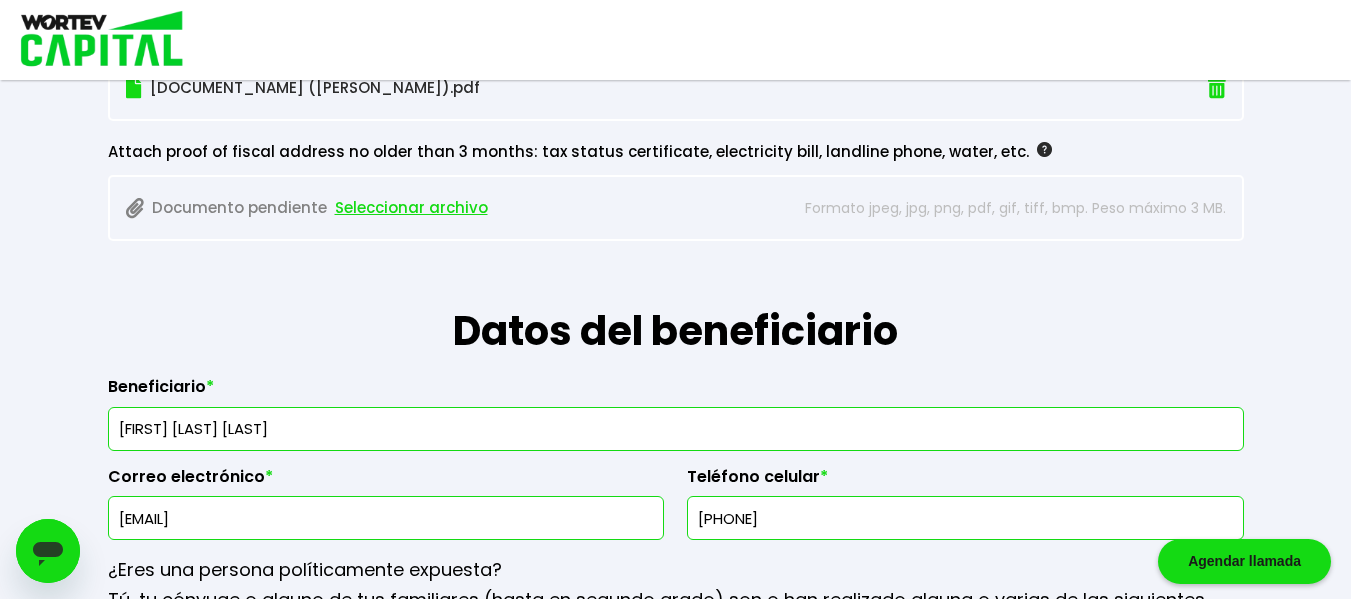 click on "Seleccionar archivo" at bounding box center [411, 208] 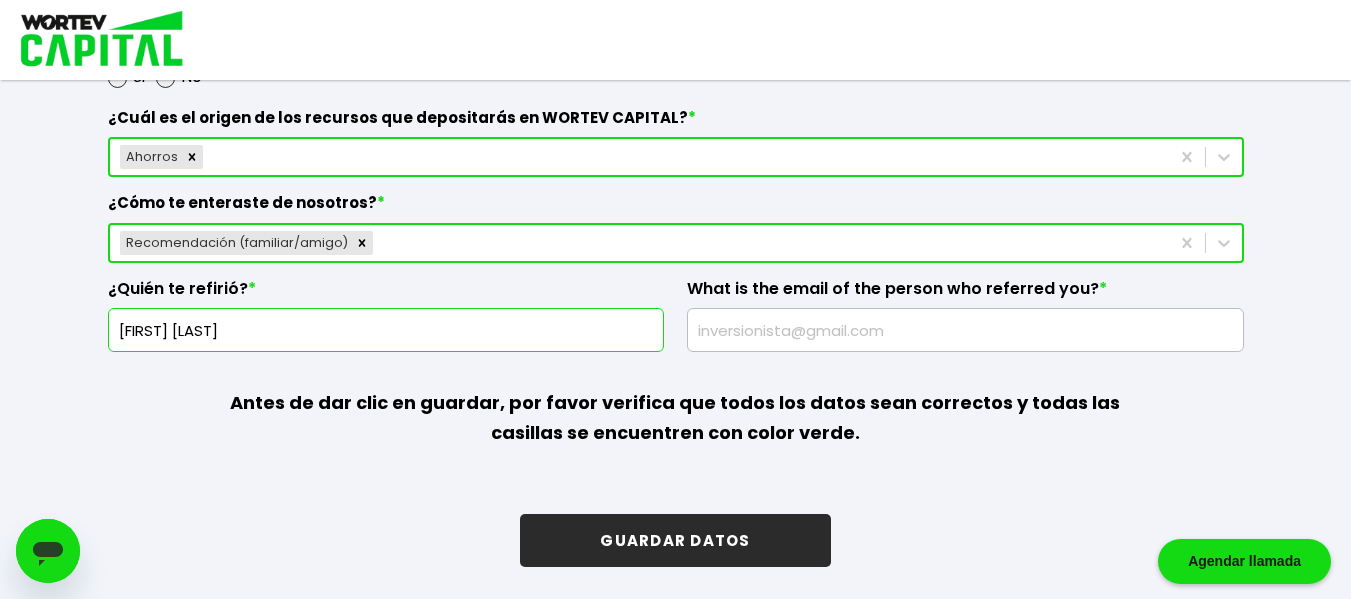 scroll, scrollTop: 2868, scrollLeft: 0, axis: vertical 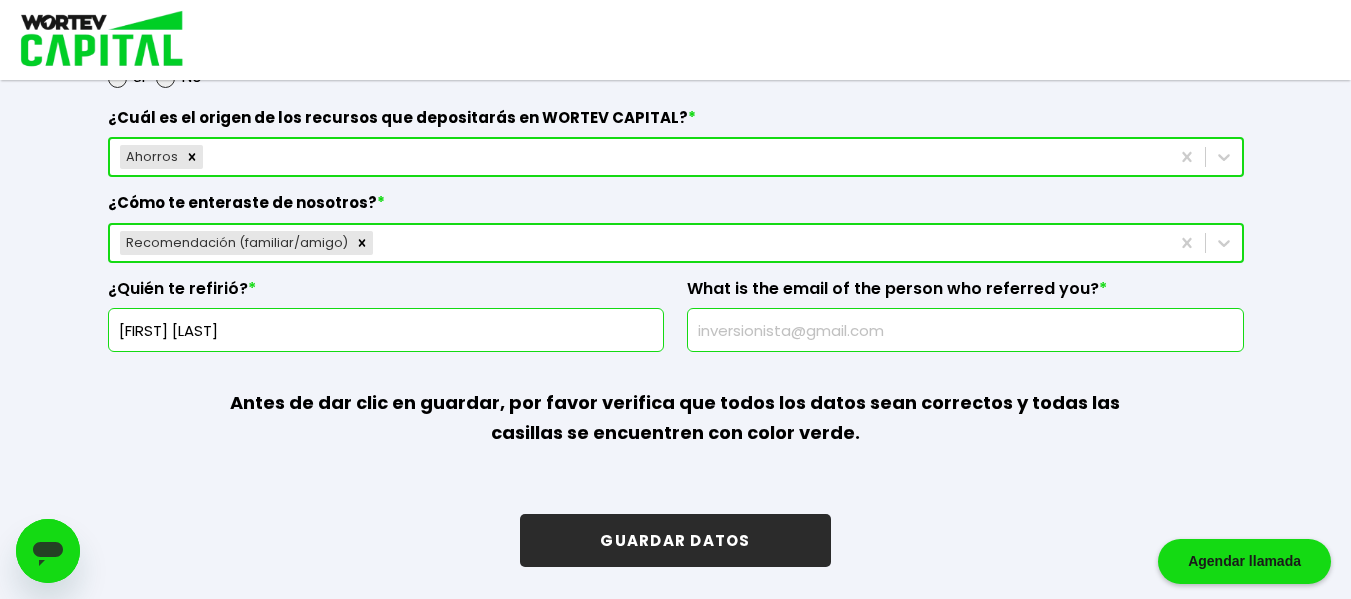 click at bounding box center (965, 330) 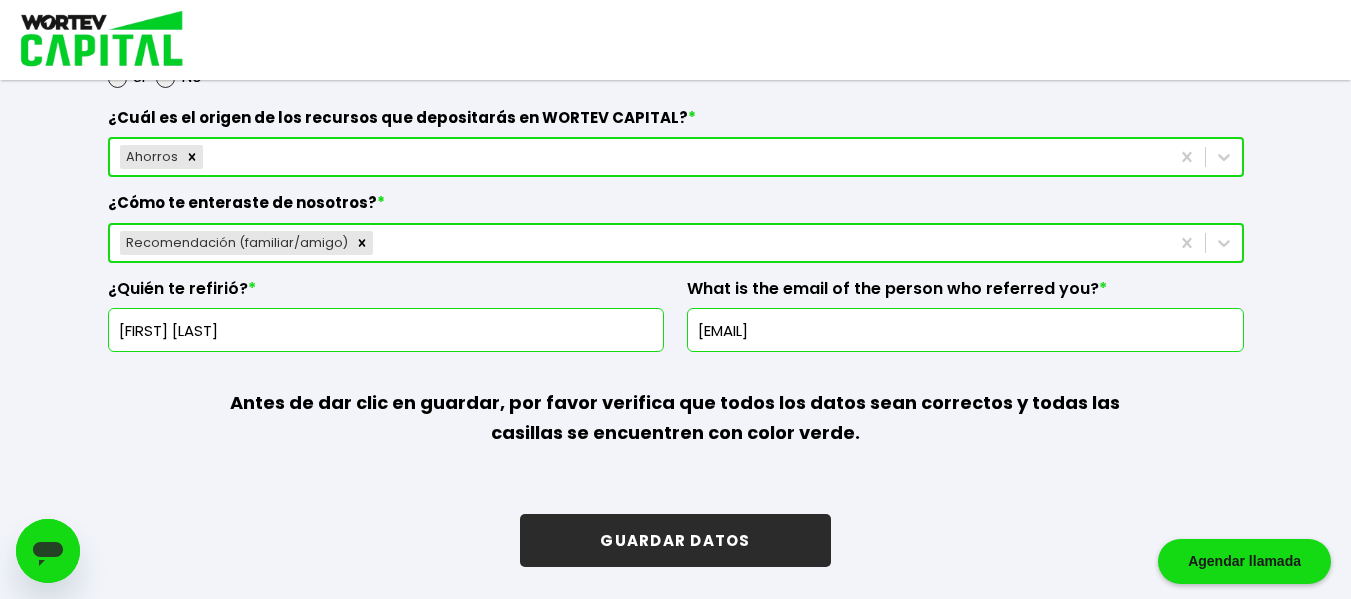 type on "[EMAIL]" 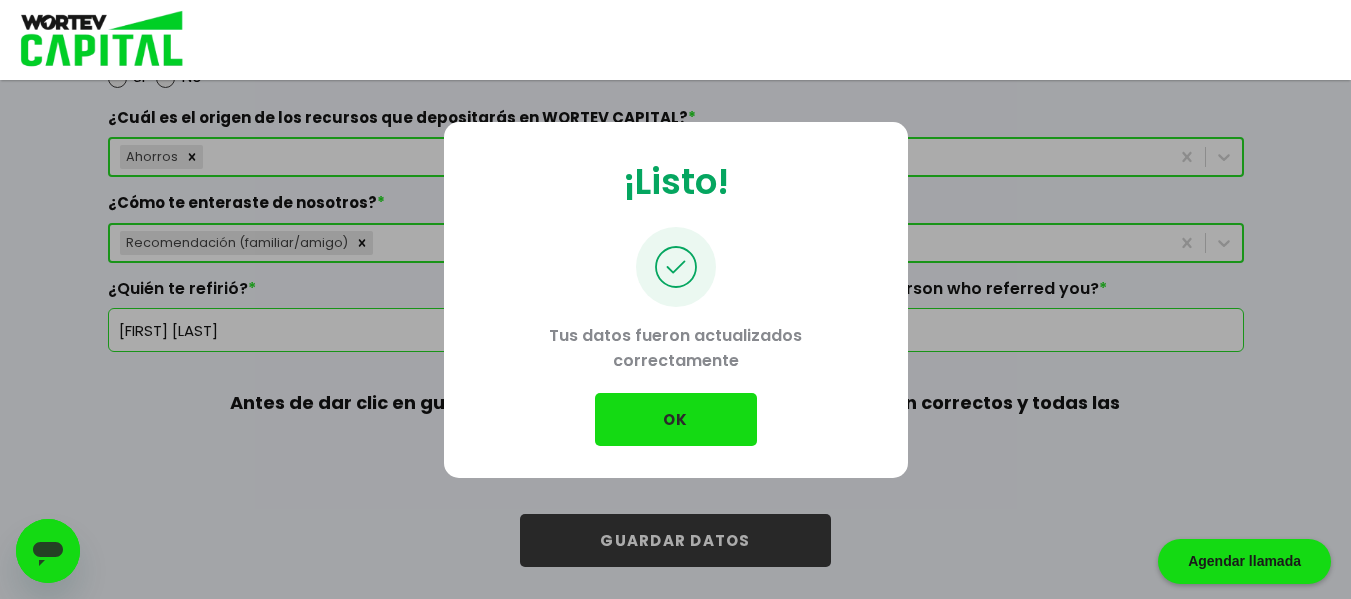click on "OK" at bounding box center (676, 419) 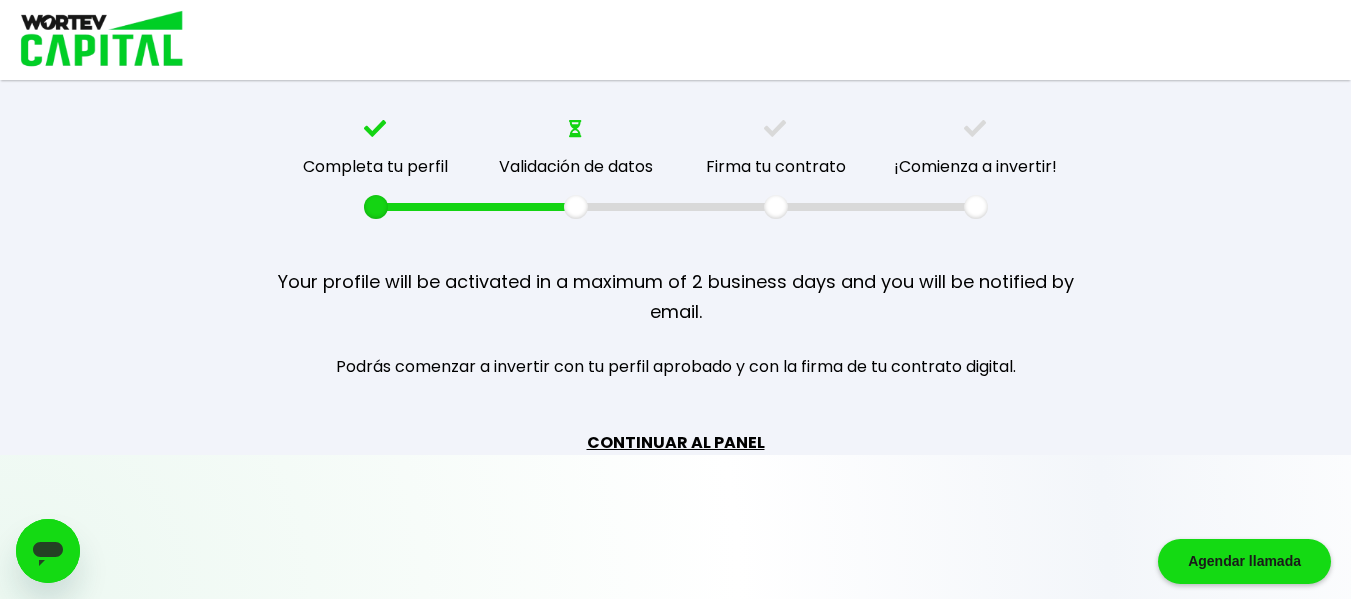 scroll, scrollTop: 0, scrollLeft: 0, axis: both 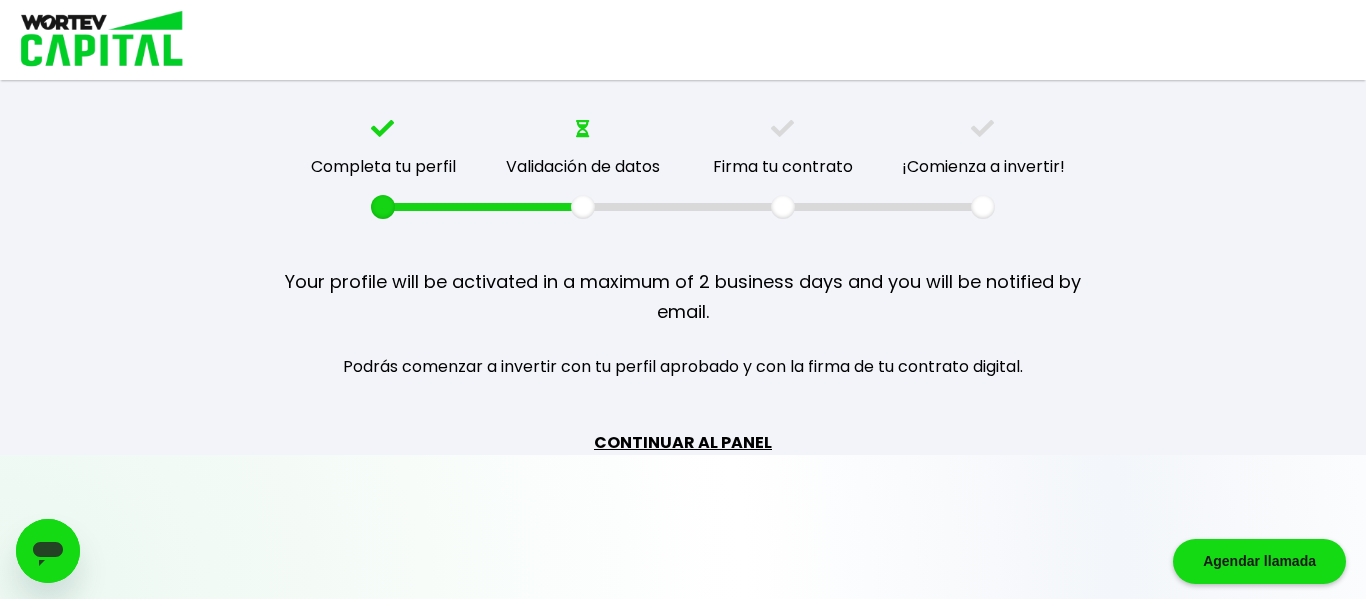 click on "CONTINUAR AL PANEL" at bounding box center [683, 442] 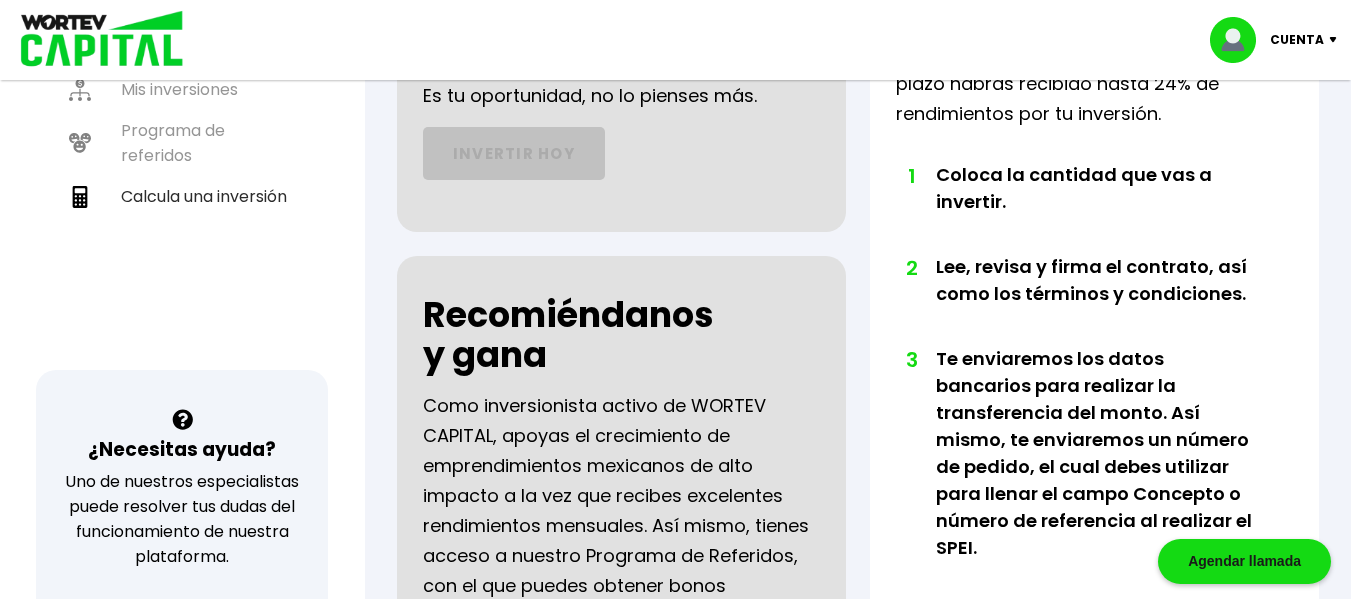 scroll, scrollTop: 0, scrollLeft: 0, axis: both 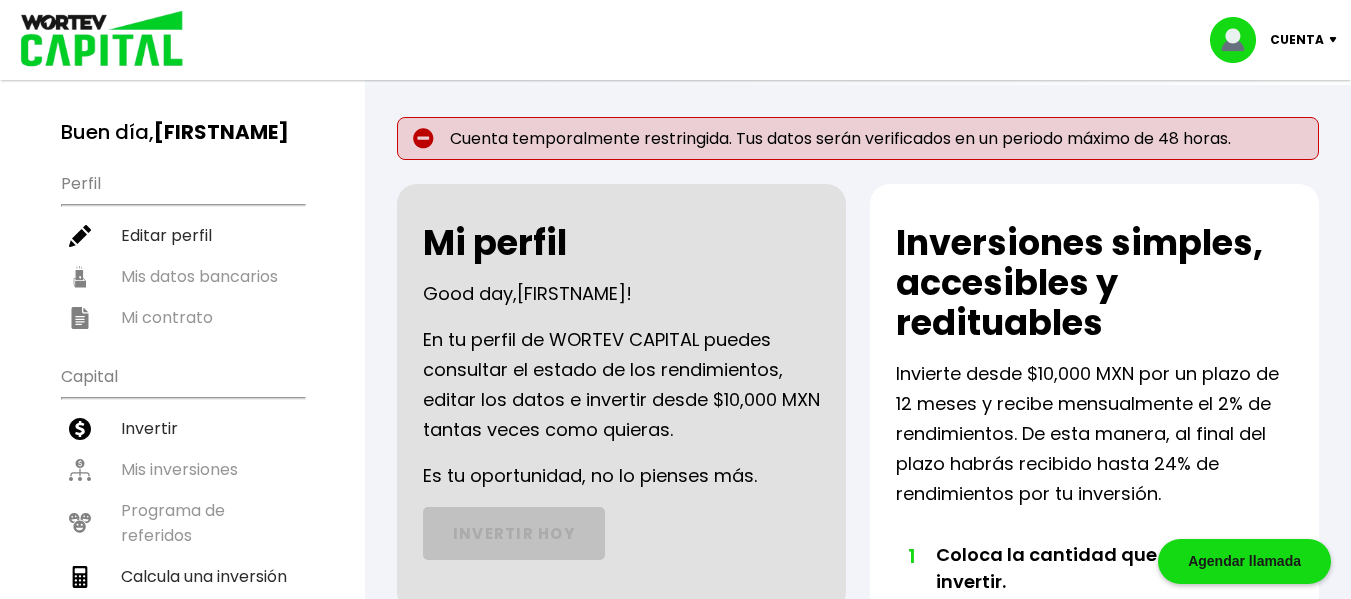 click on "Cuenta" at bounding box center [1297, 40] 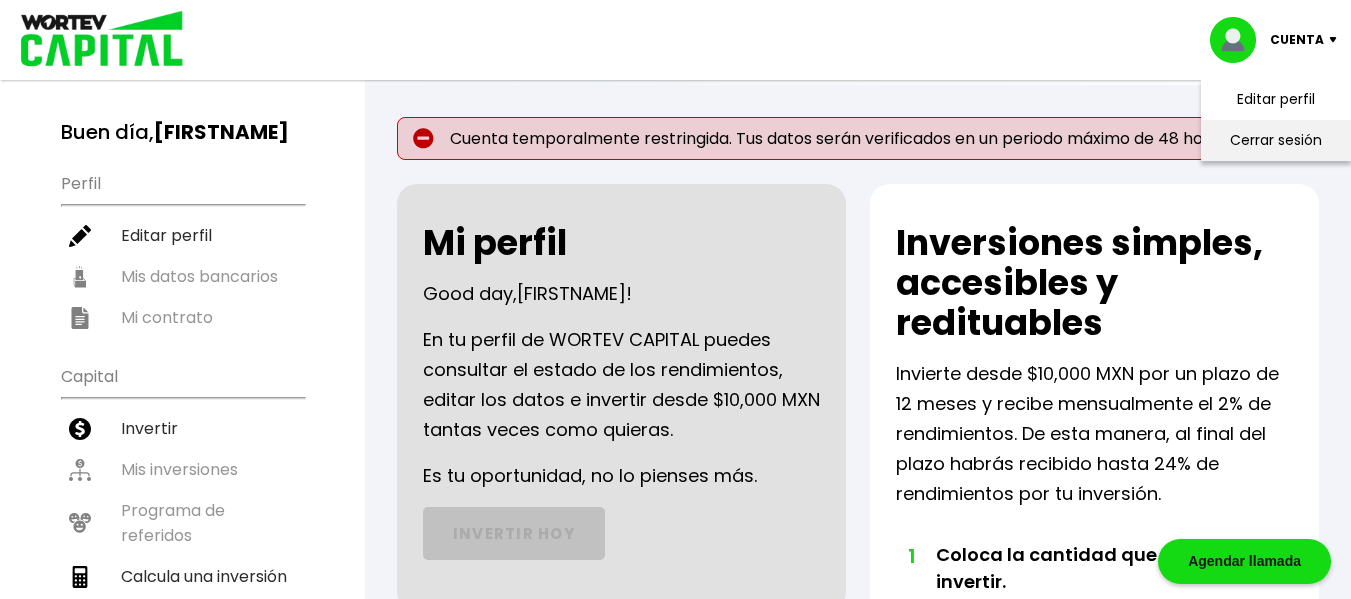click on "Cerrar sesión" at bounding box center [1276, 140] 